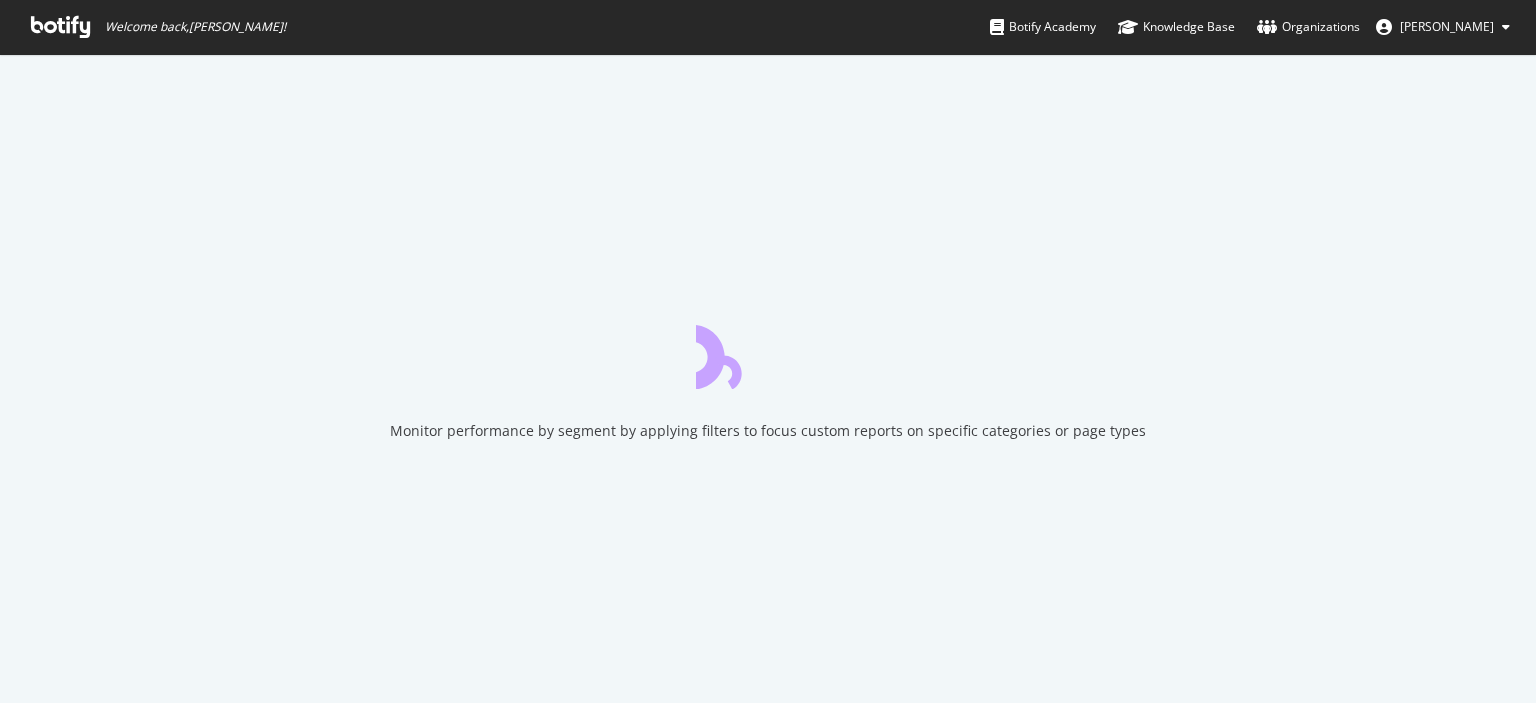 scroll, scrollTop: 0, scrollLeft: 0, axis: both 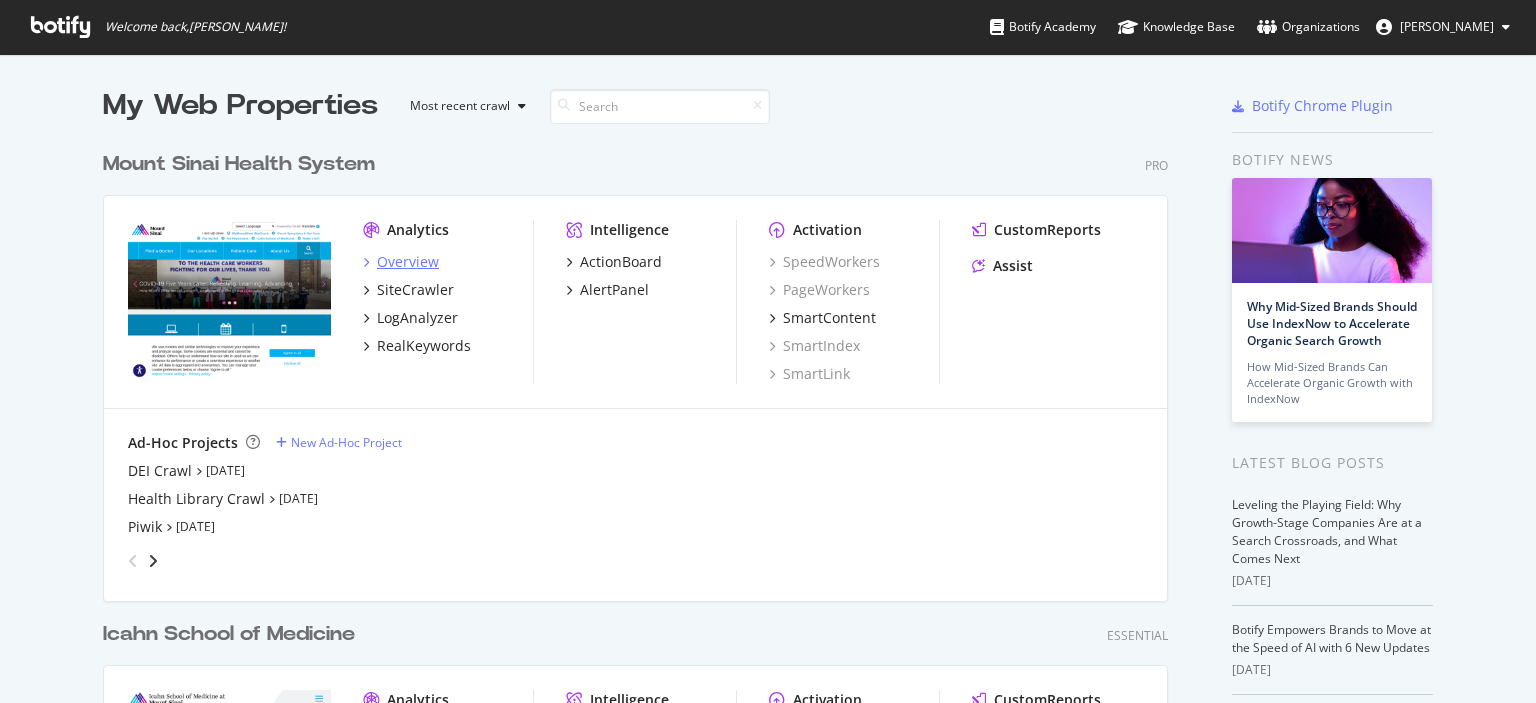 click on "Overview" at bounding box center (408, 262) 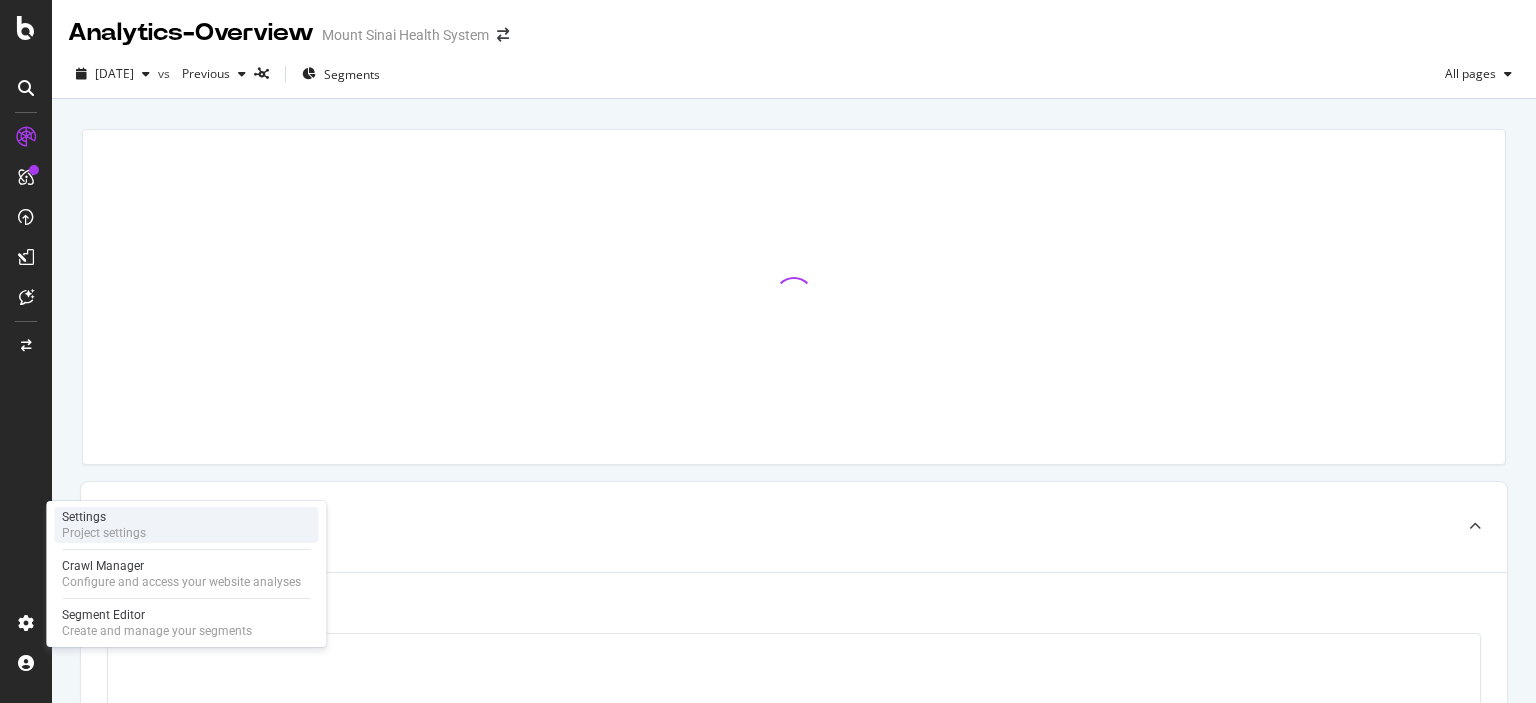 click on "Settings Project settings" at bounding box center [186, 525] 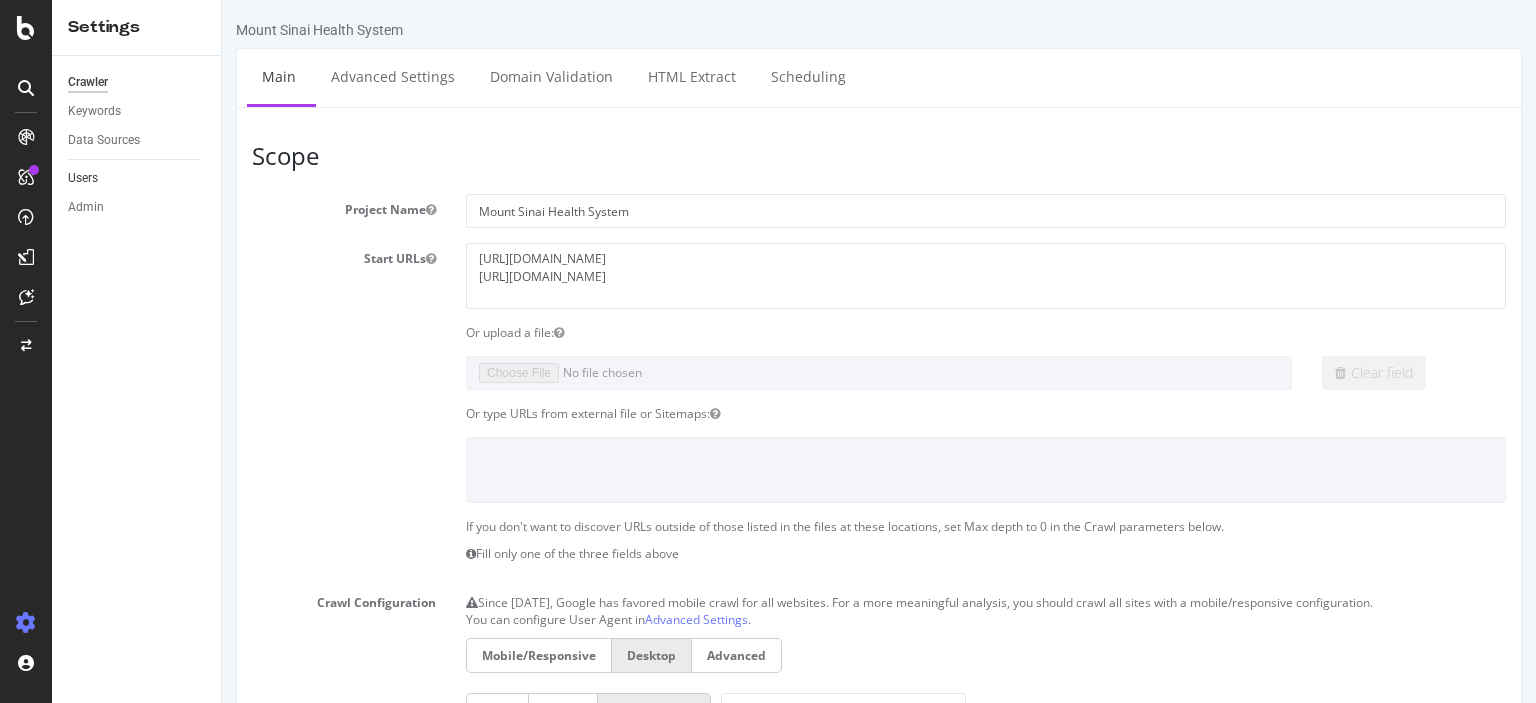 scroll, scrollTop: 0, scrollLeft: 0, axis: both 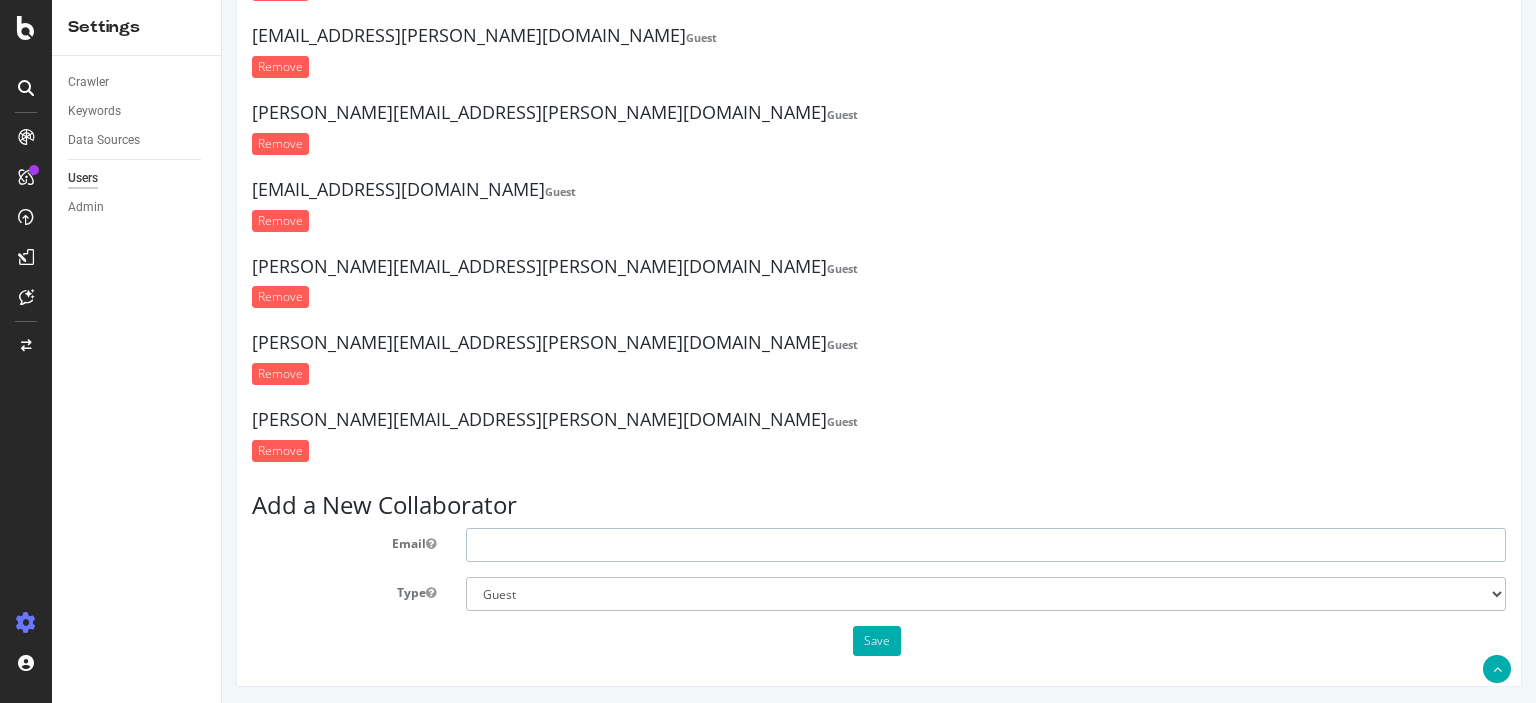 click at bounding box center [986, 545] 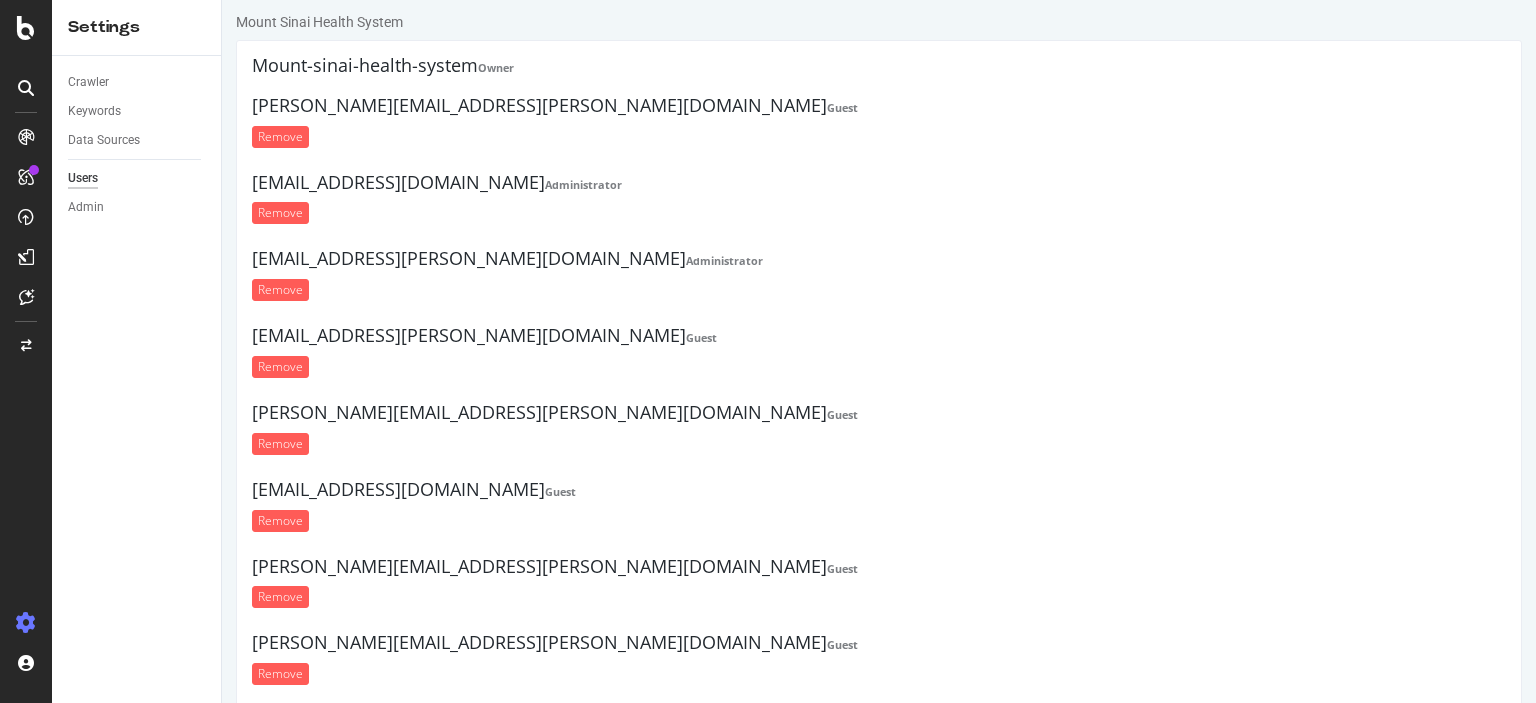 scroll, scrollTop: 308, scrollLeft: 0, axis: vertical 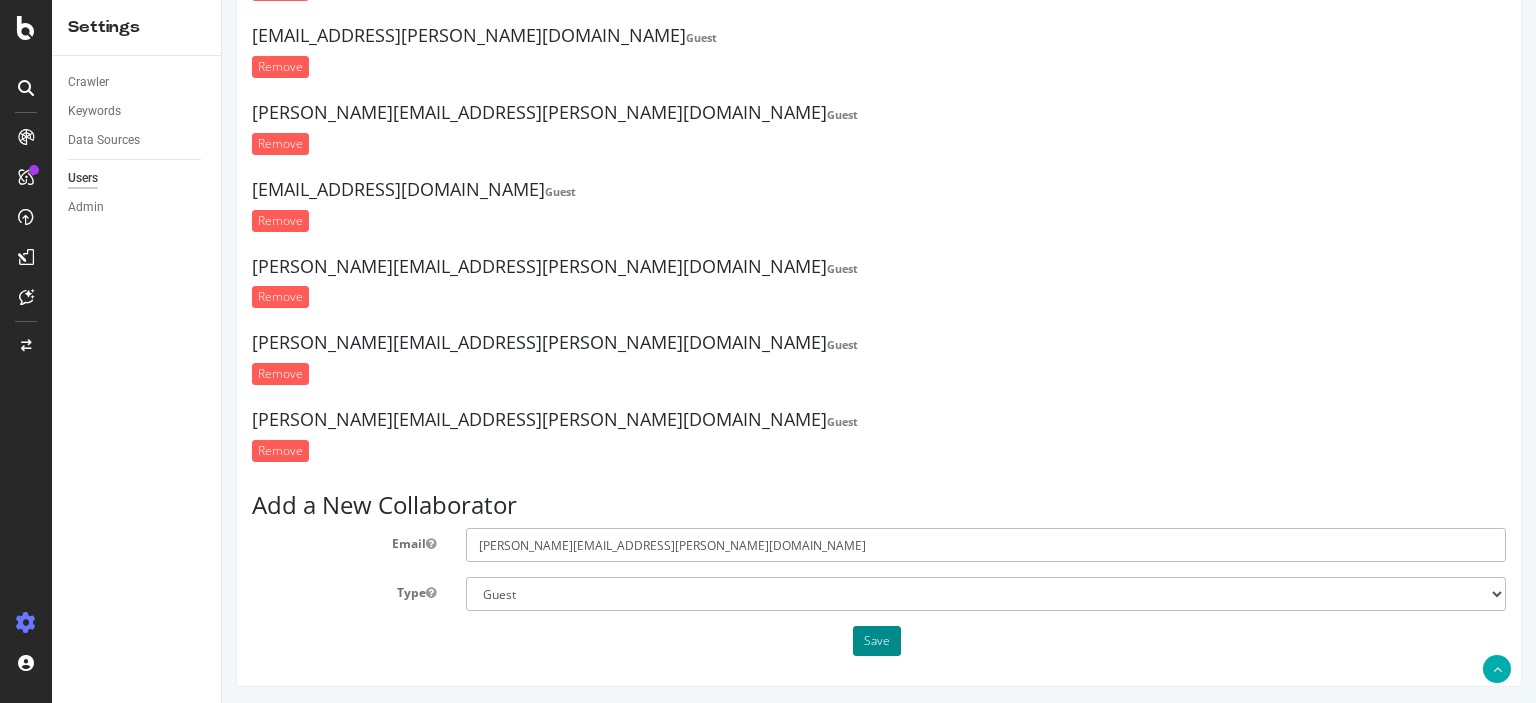 type on "[PERSON_NAME][EMAIL_ADDRESS][PERSON_NAME][DOMAIN_NAME]" 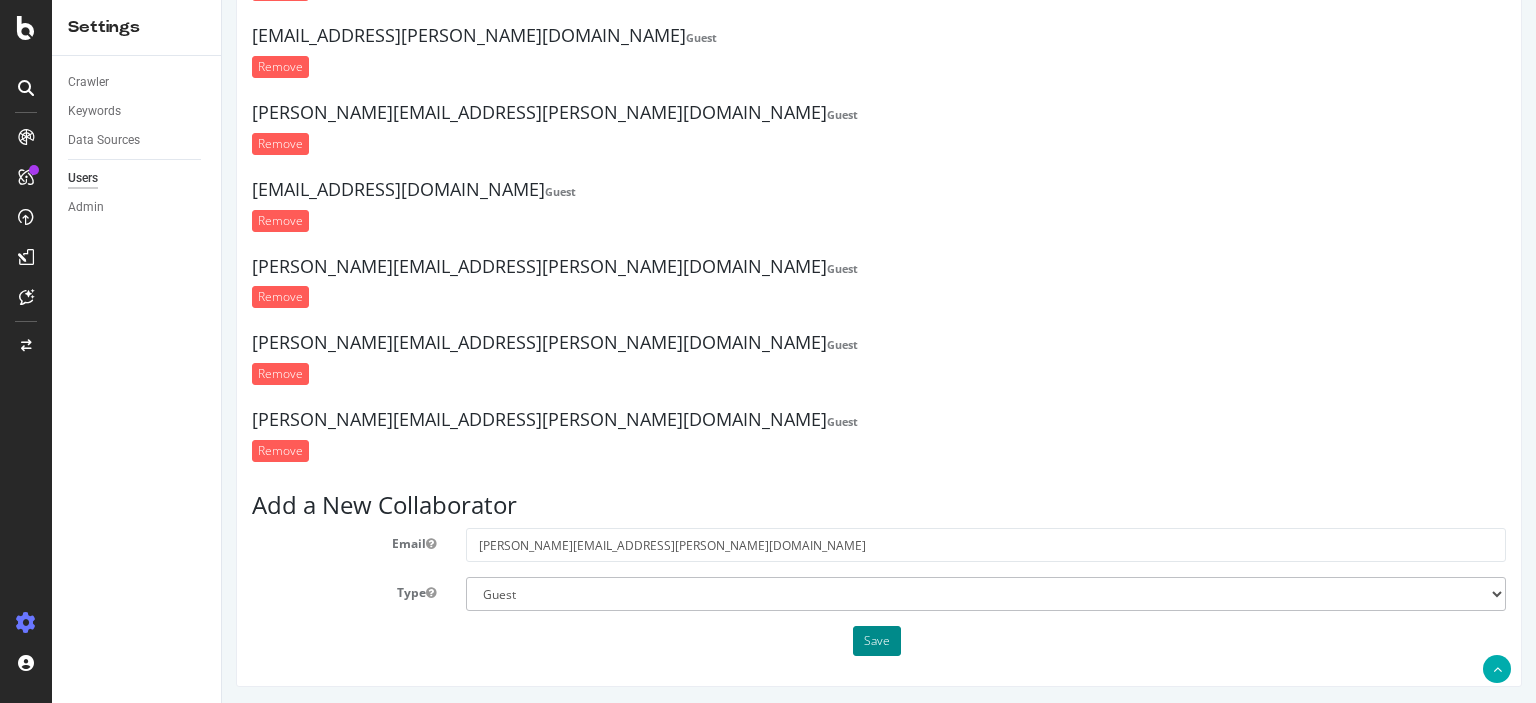 click on "Save" at bounding box center [877, 641] 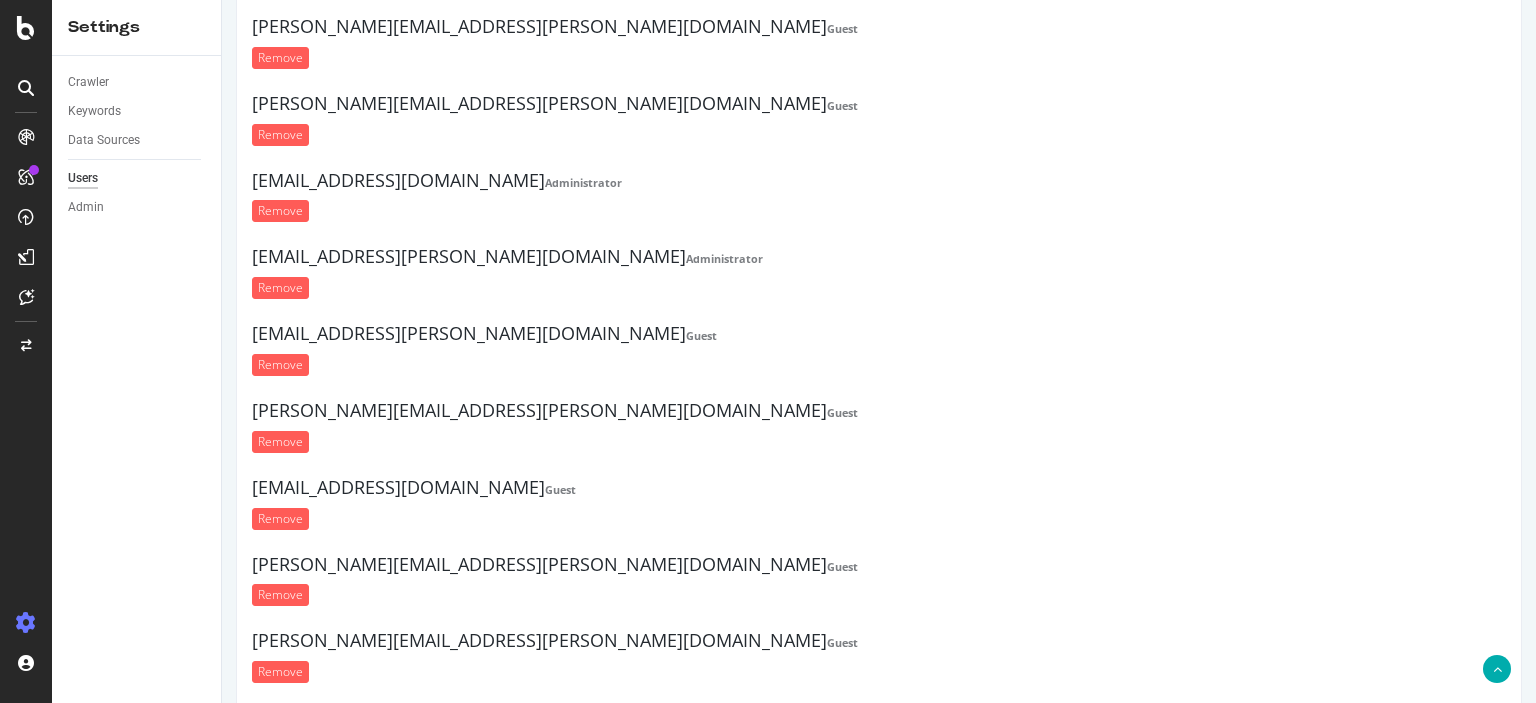 scroll, scrollTop: 452, scrollLeft: 0, axis: vertical 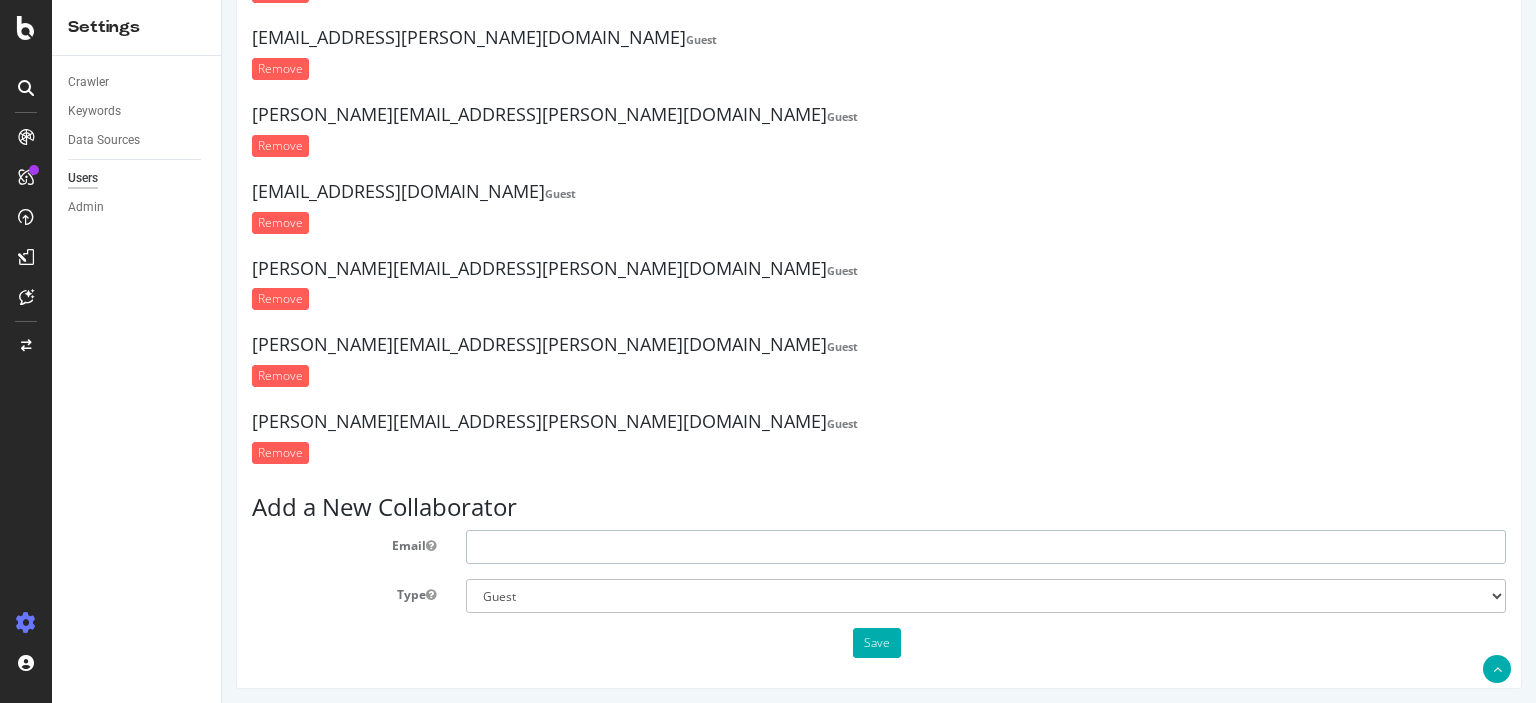 click at bounding box center (986, 547) 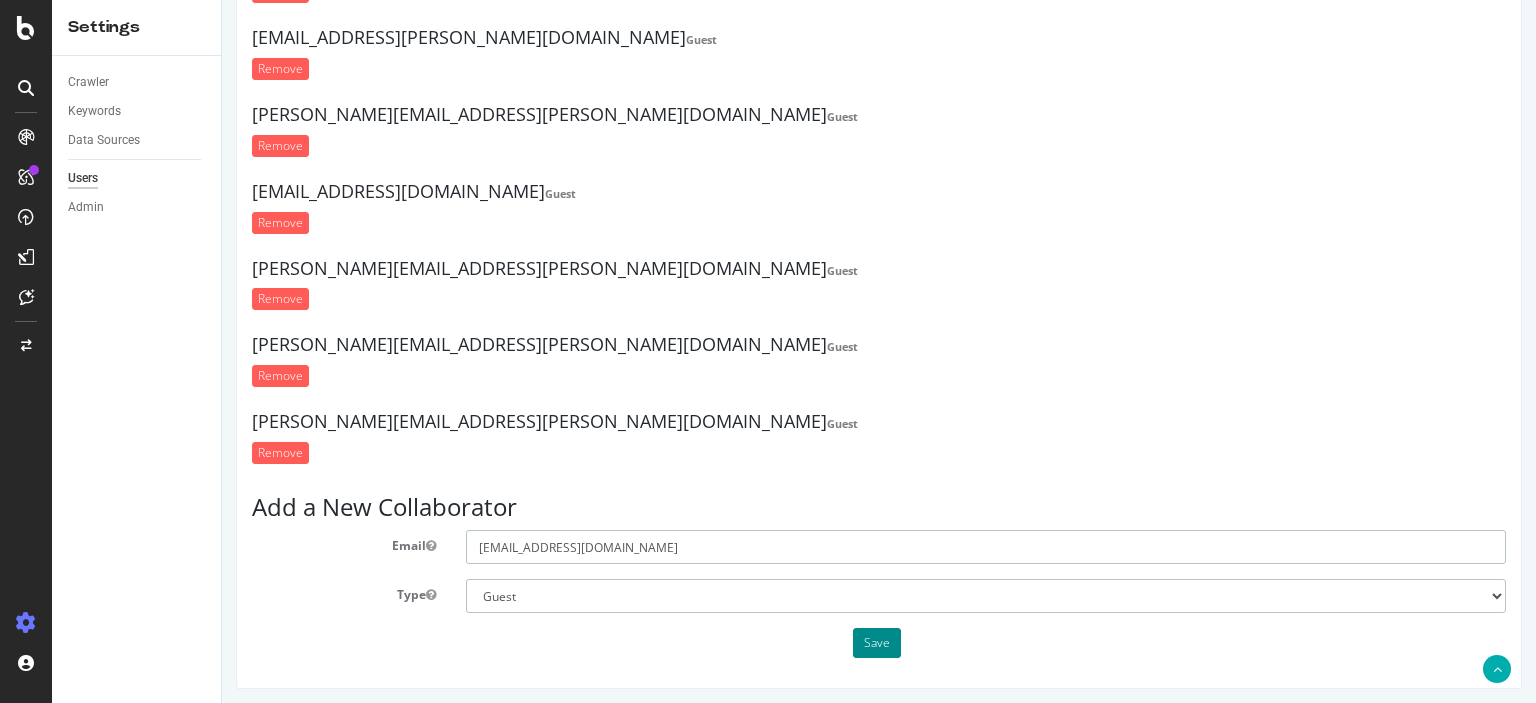 type on "[EMAIL_ADDRESS][DOMAIN_NAME]" 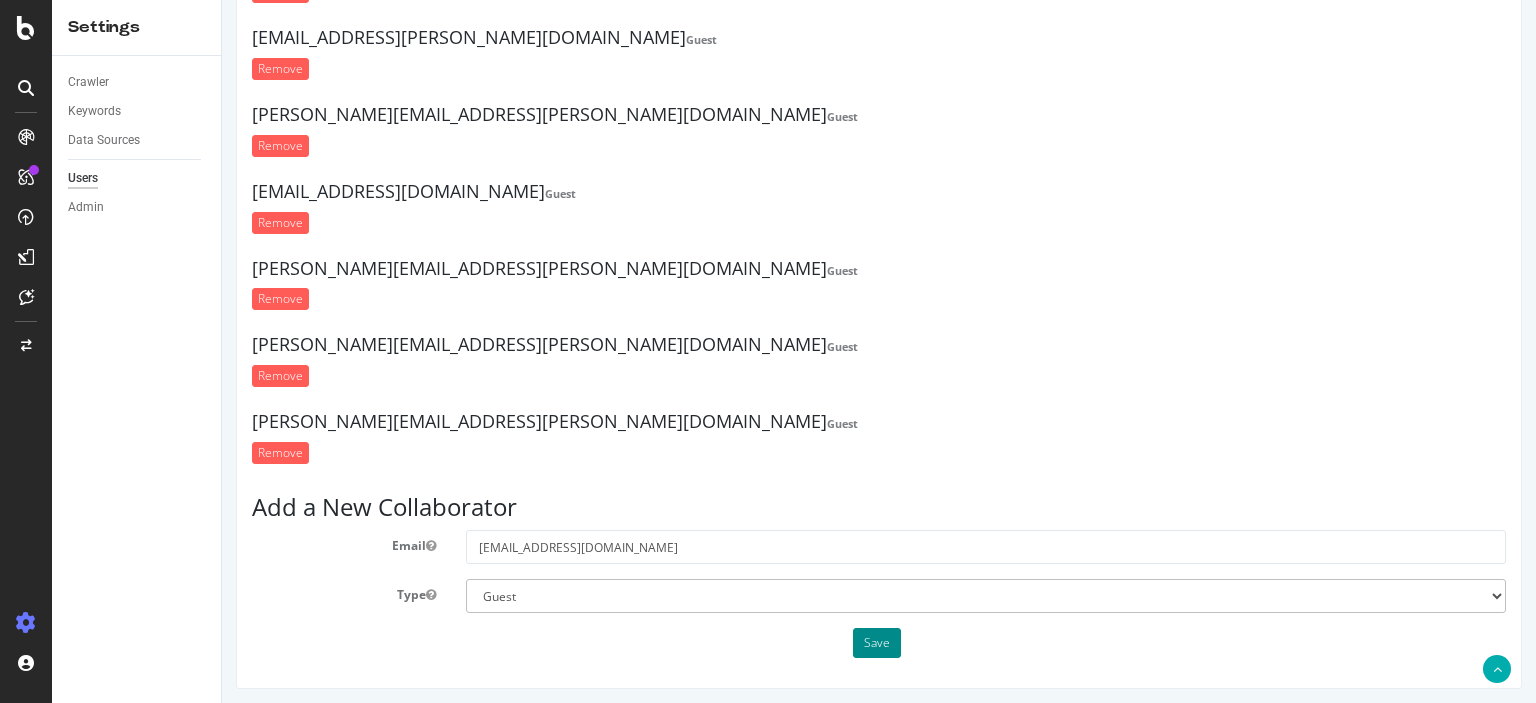 click on "Save" at bounding box center [877, 643] 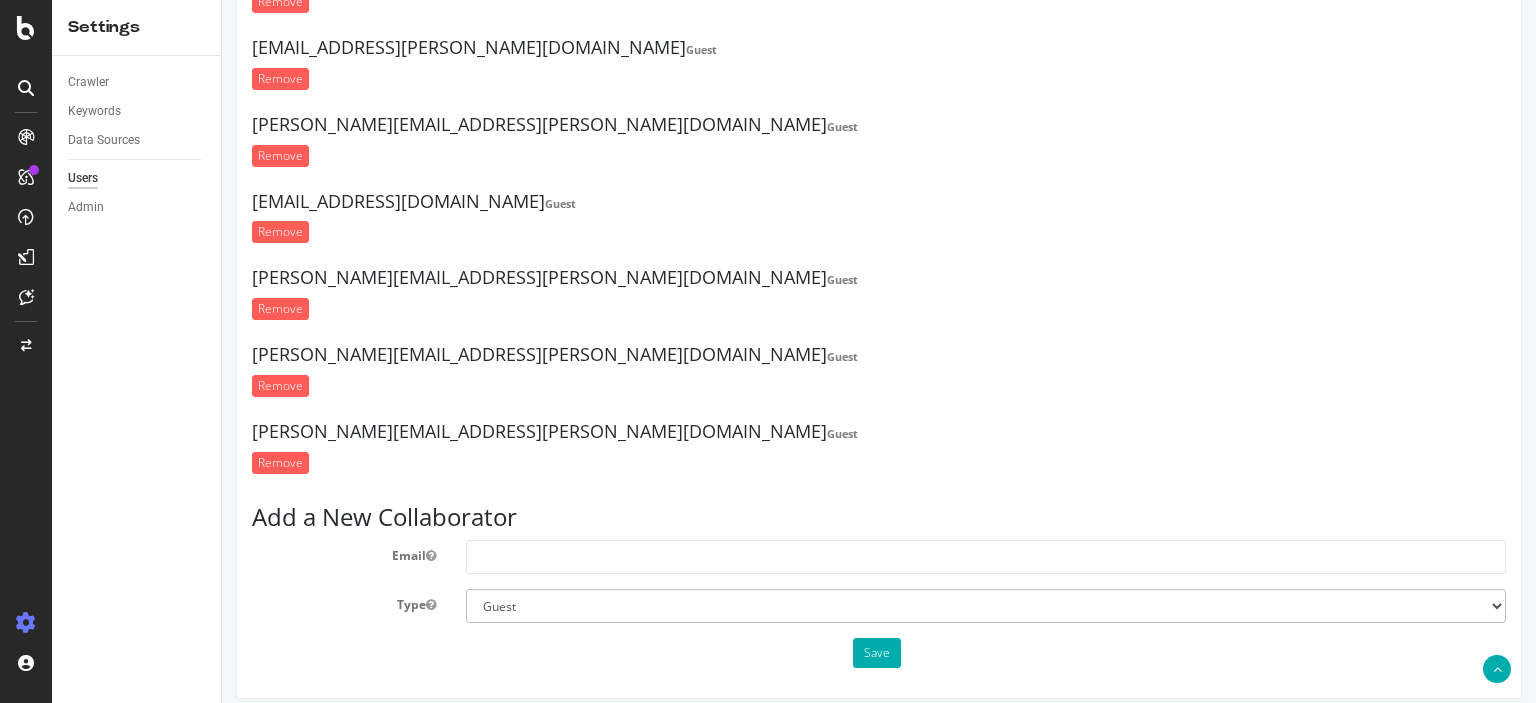 scroll, scrollTop: 529, scrollLeft: 0, axis: vertical 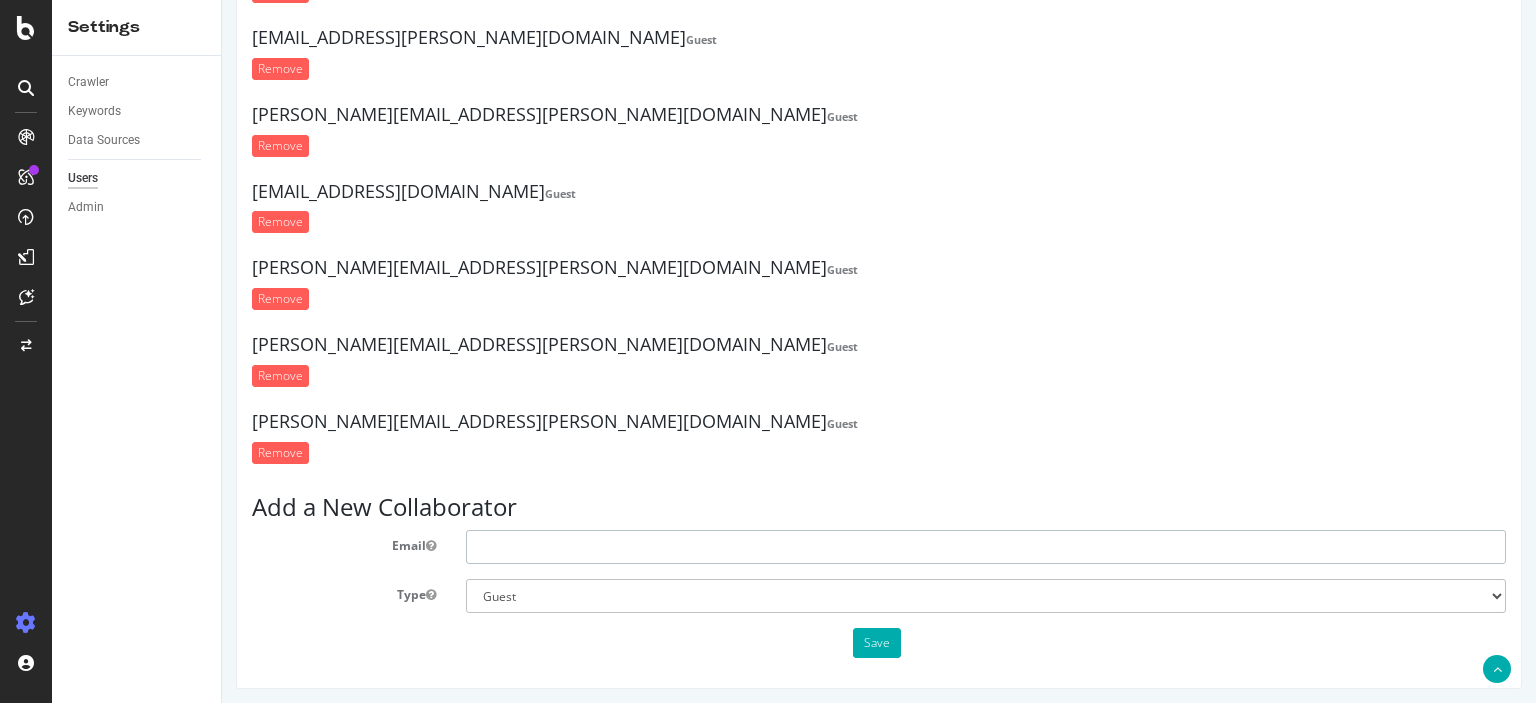 click at bounding box center (986, 547) 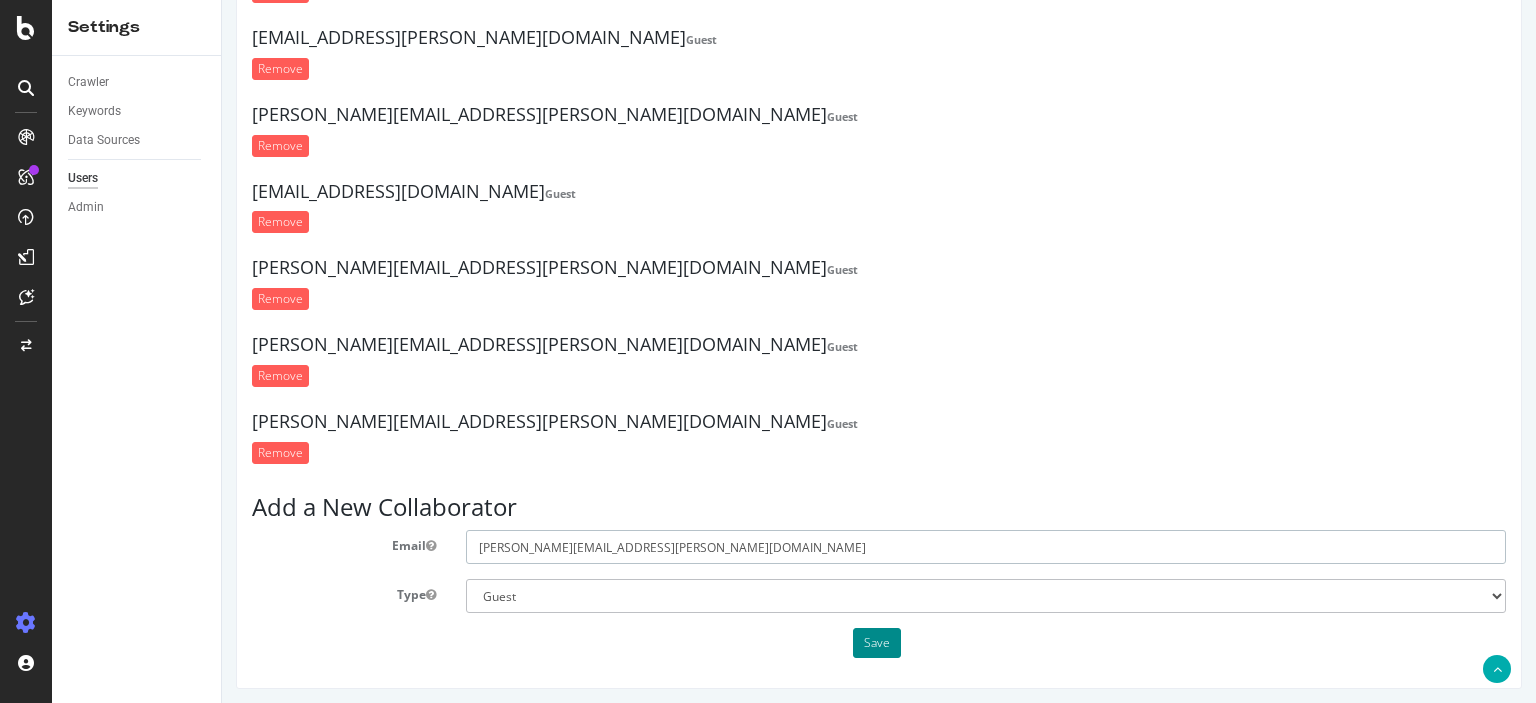 type on "[PERSON_NAME][EMAIL_ADDRESS][PERSON_NAME][DOMAIN_NAME]" 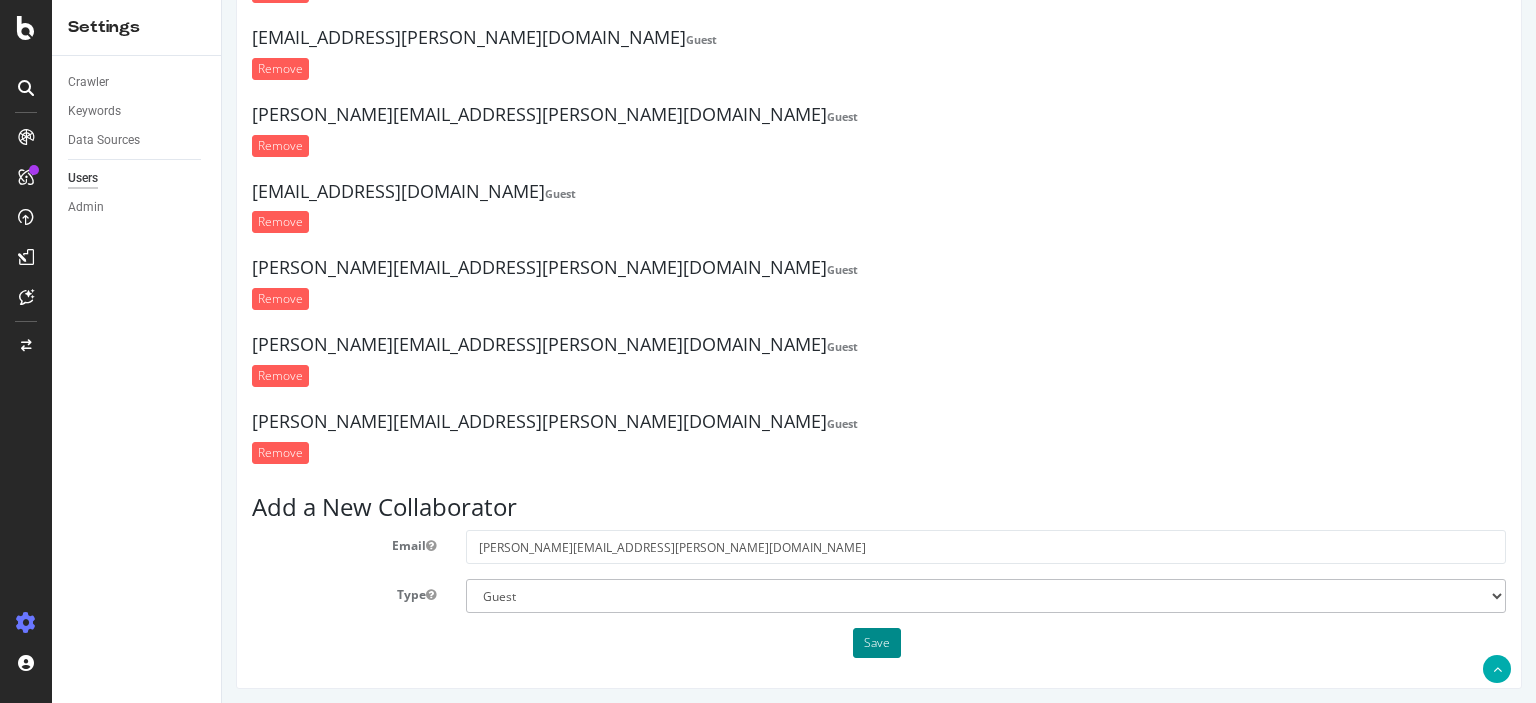click on "Save" at bounding box center [877, 643] 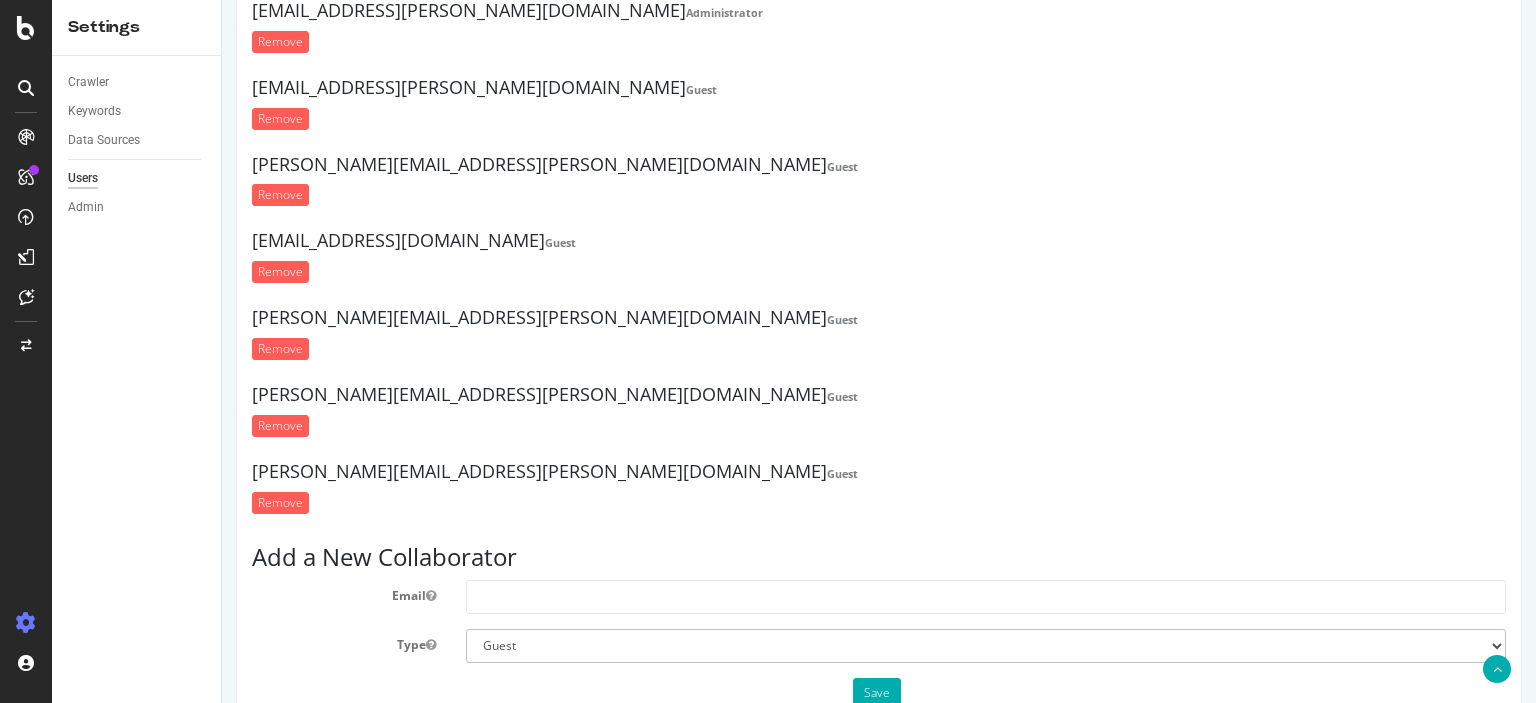 scroll, scrollTop: 605, scrollLeft: 0, axis: vertical 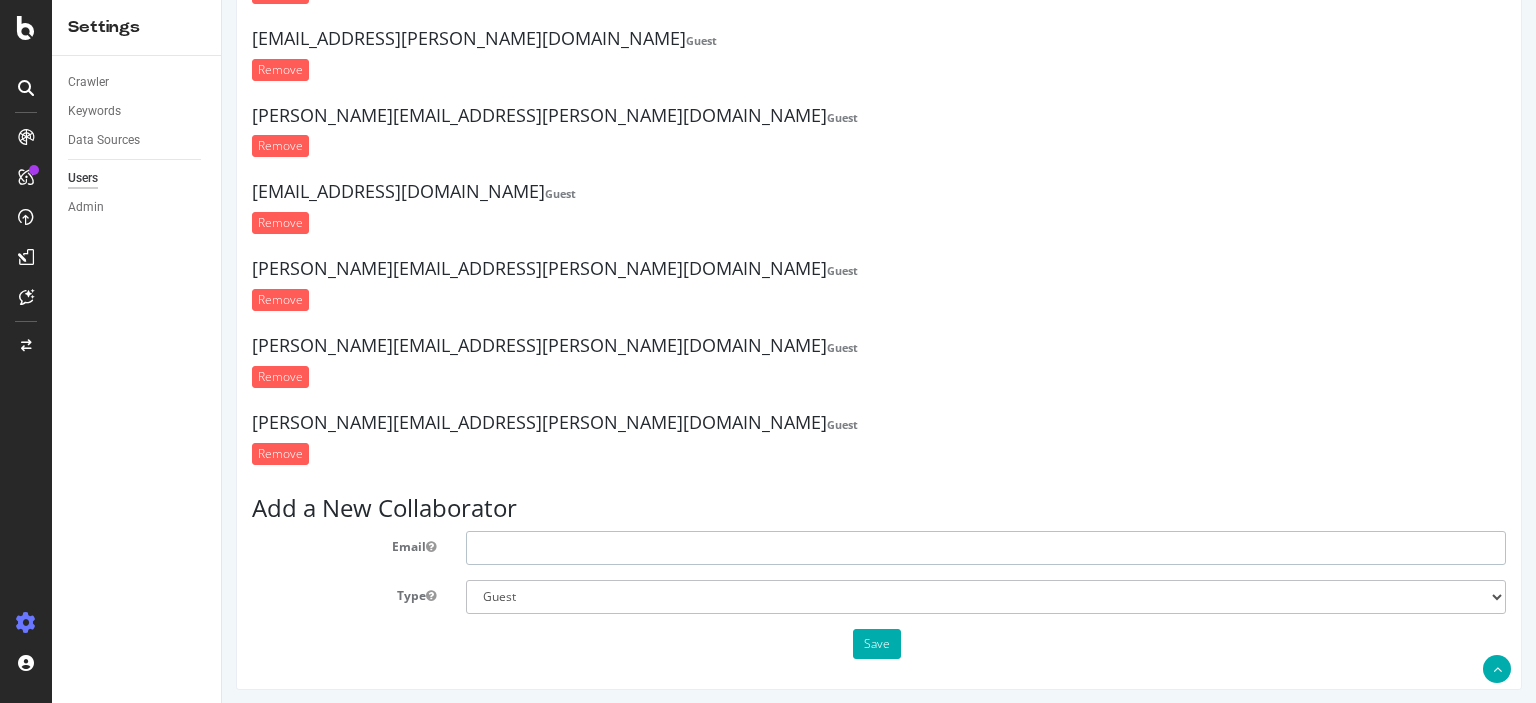 click at bounding box center (986, 548) 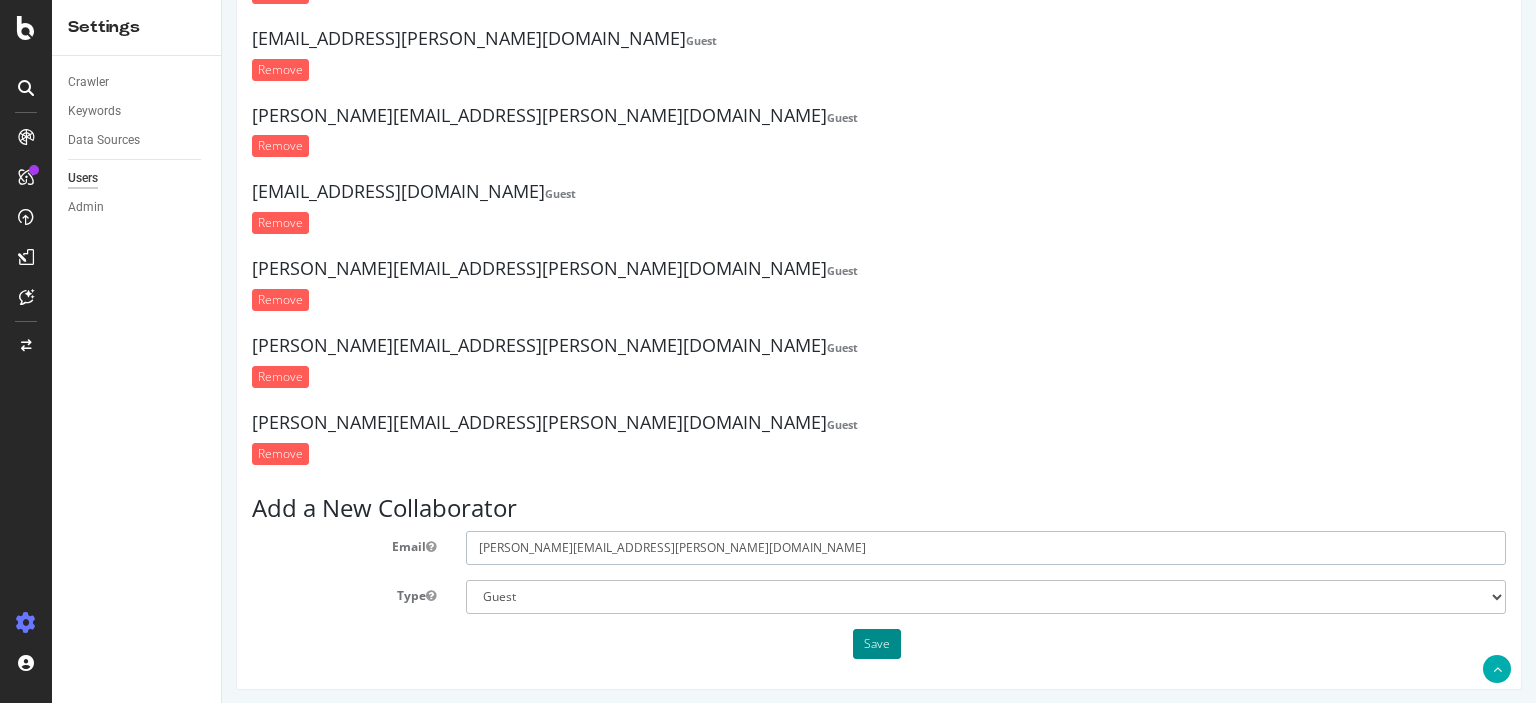 type on "[PERSON_NAME][EMAIL_ADDRESS][PERSON_NAME][DOMAIN_NAME]" 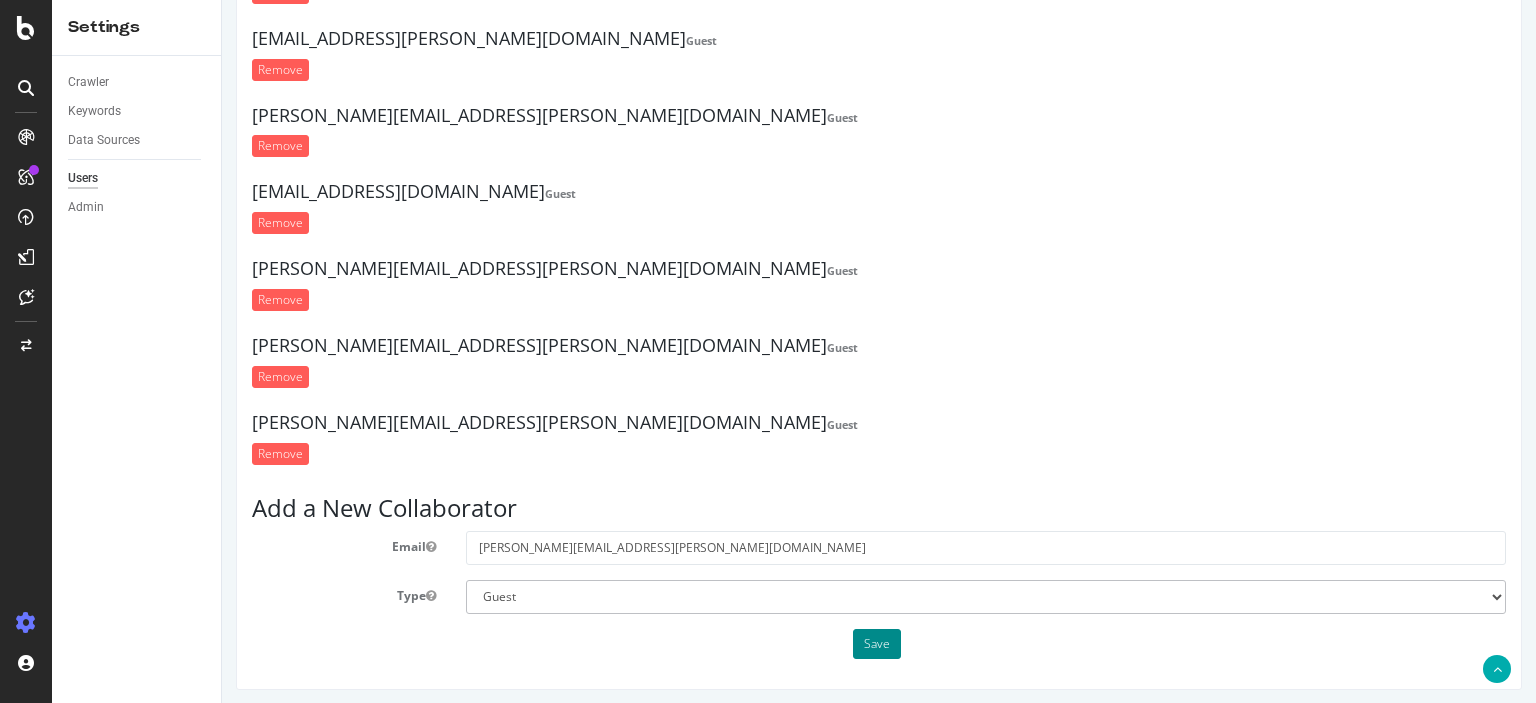 click on "Save" at bounding box center [877, 644] 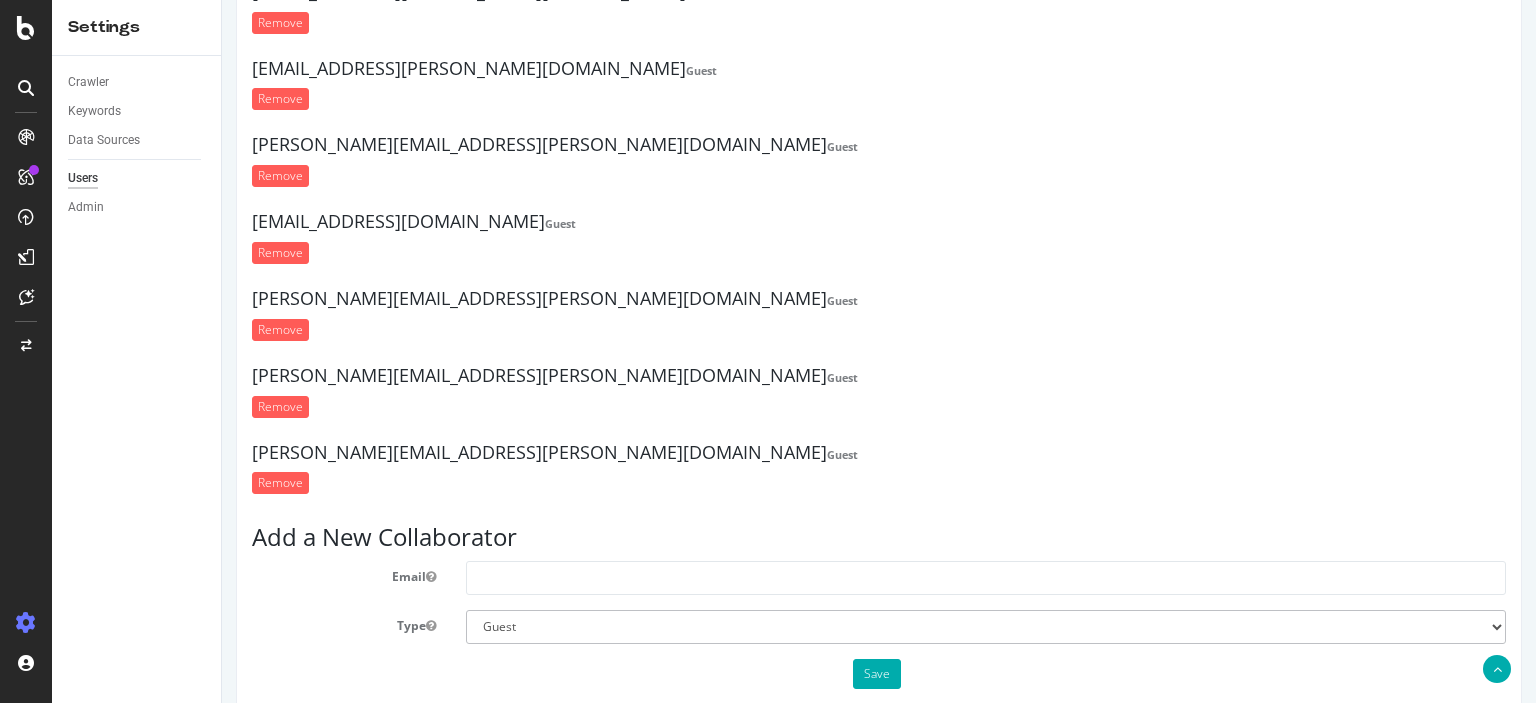 scroll, scrollTop: 682, scrollLeft: 0, axis: vertical 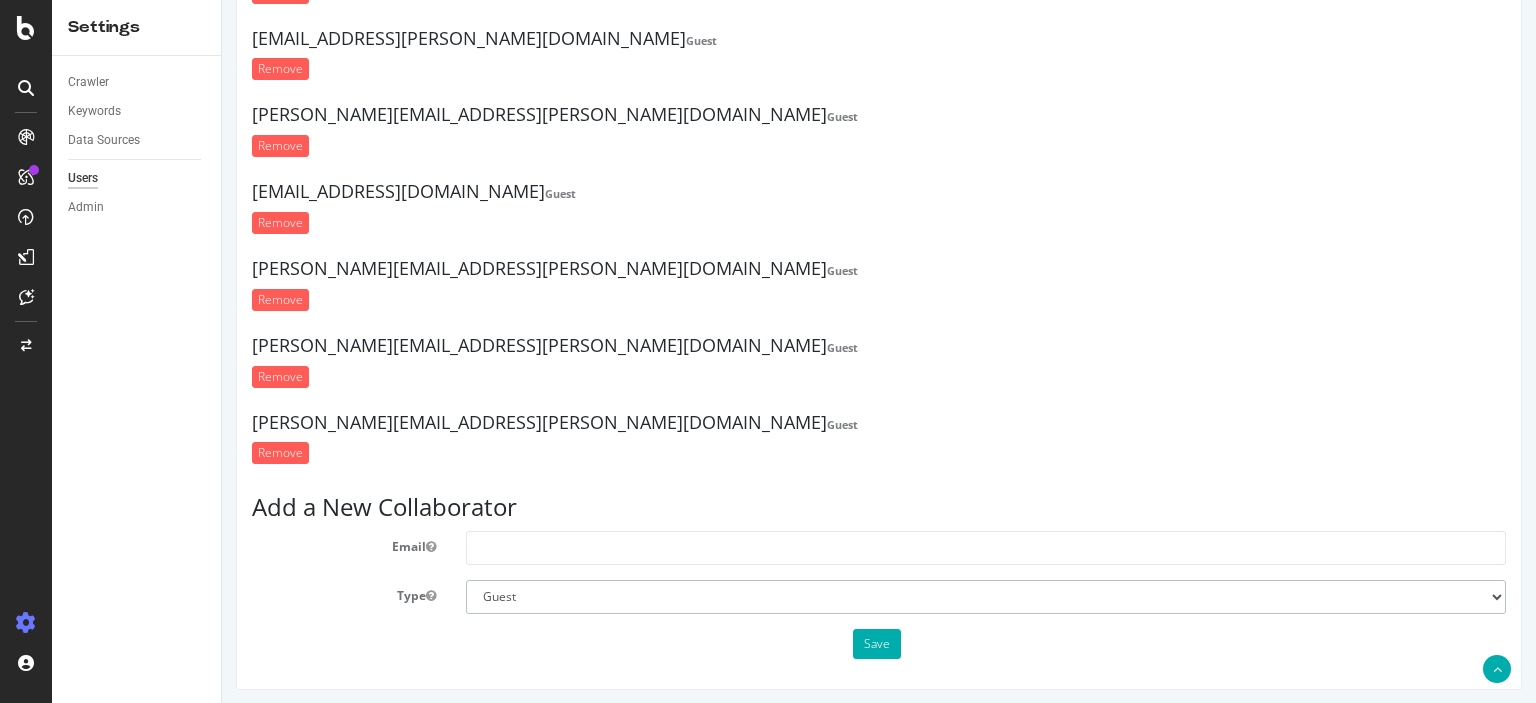 click on "Administrator Guest" at bounding box center [986, 597] 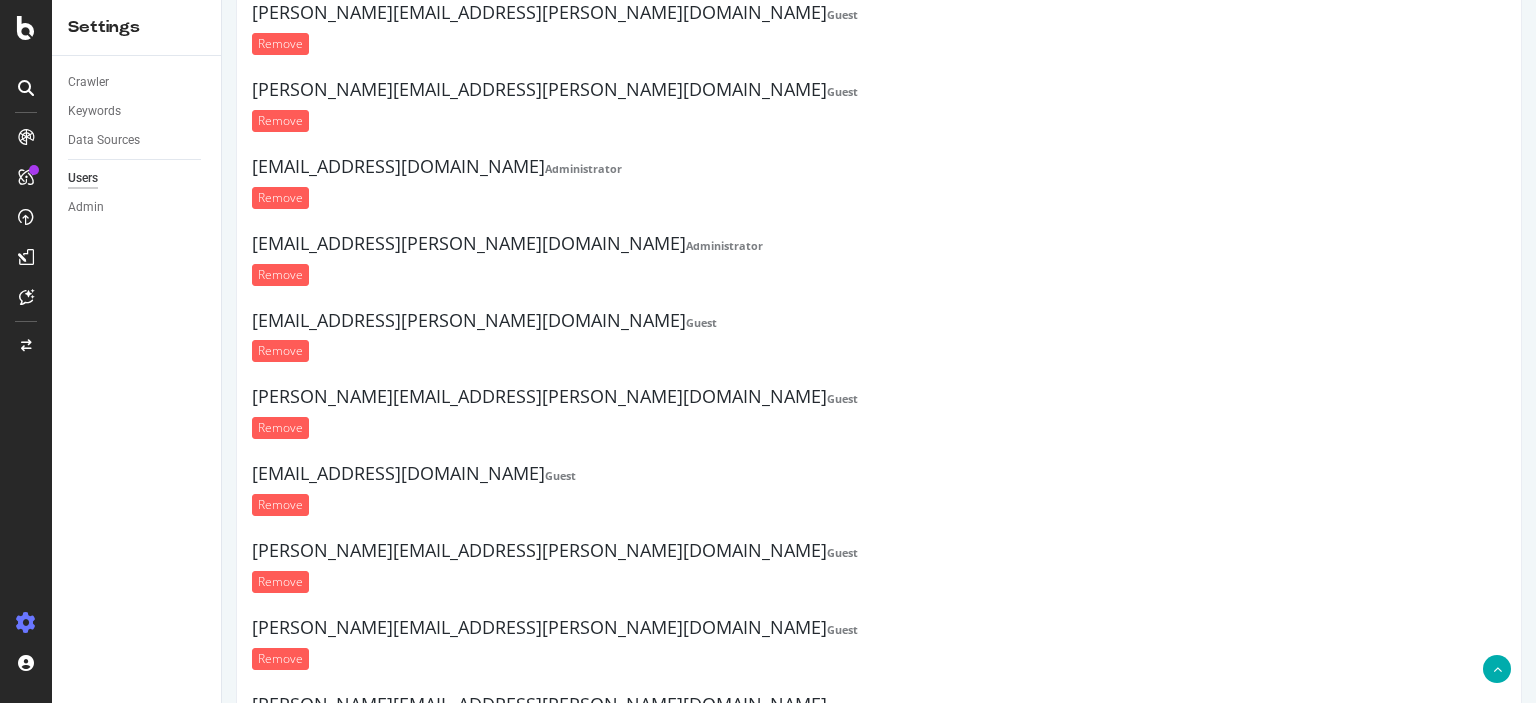 scroll, scrollTop: 682, scrollLeft: 0, axis: vertical 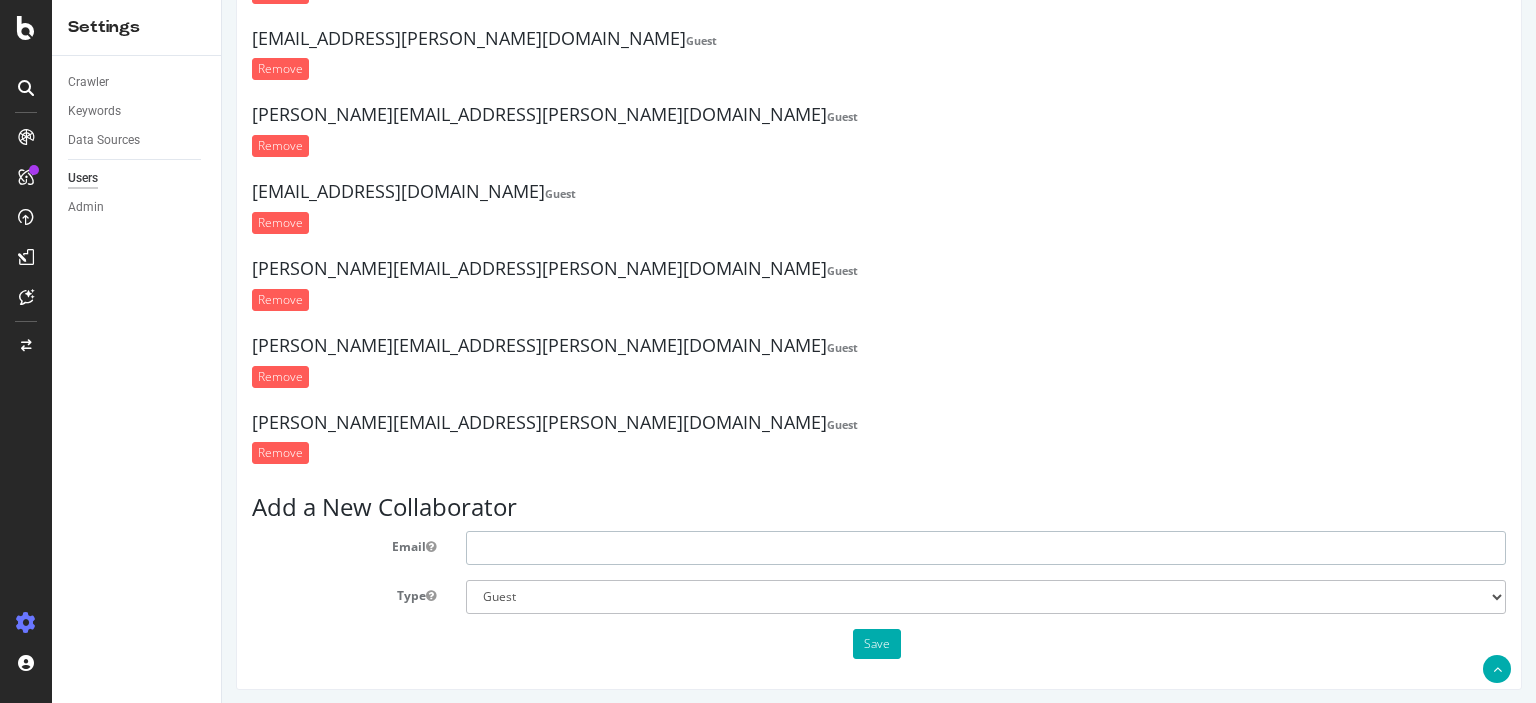 click at bounding box center (986, 548) 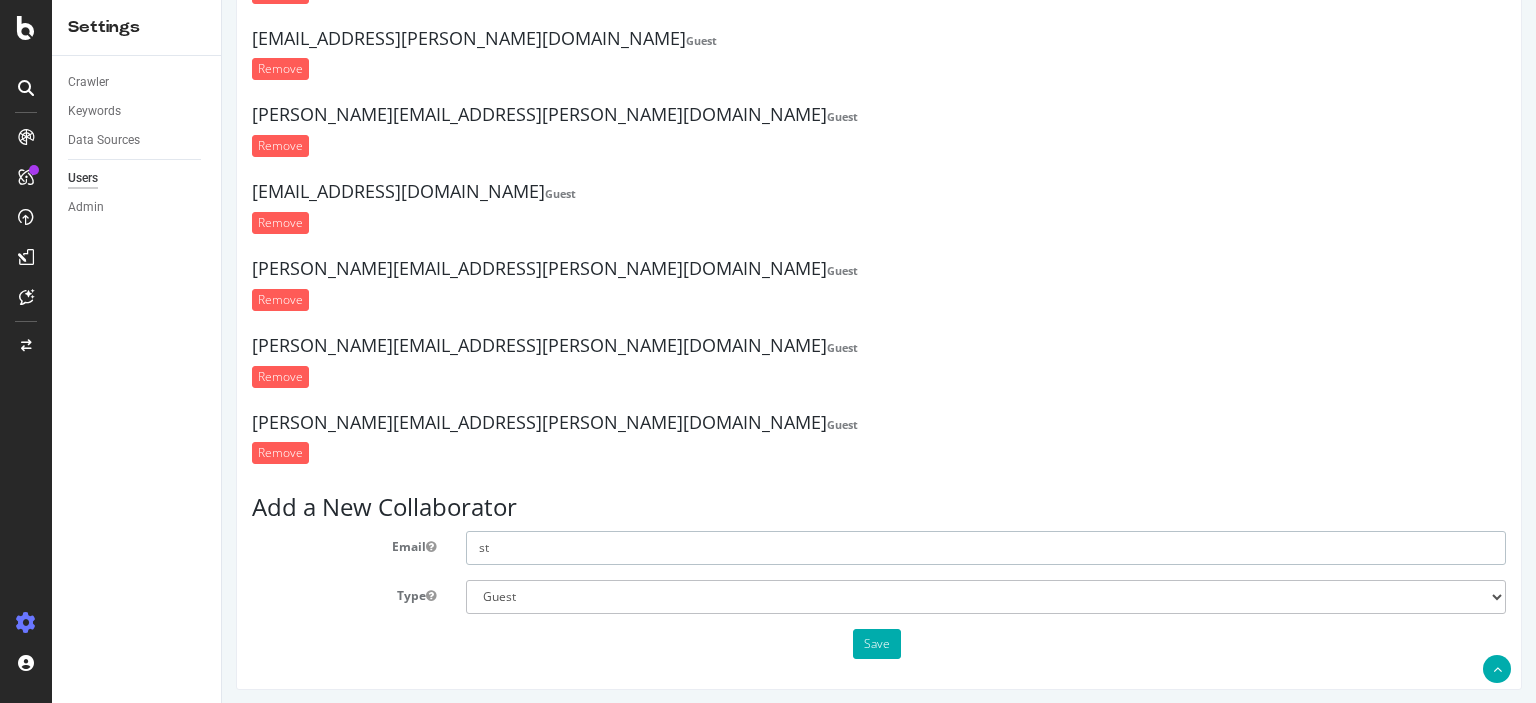 type on "s" 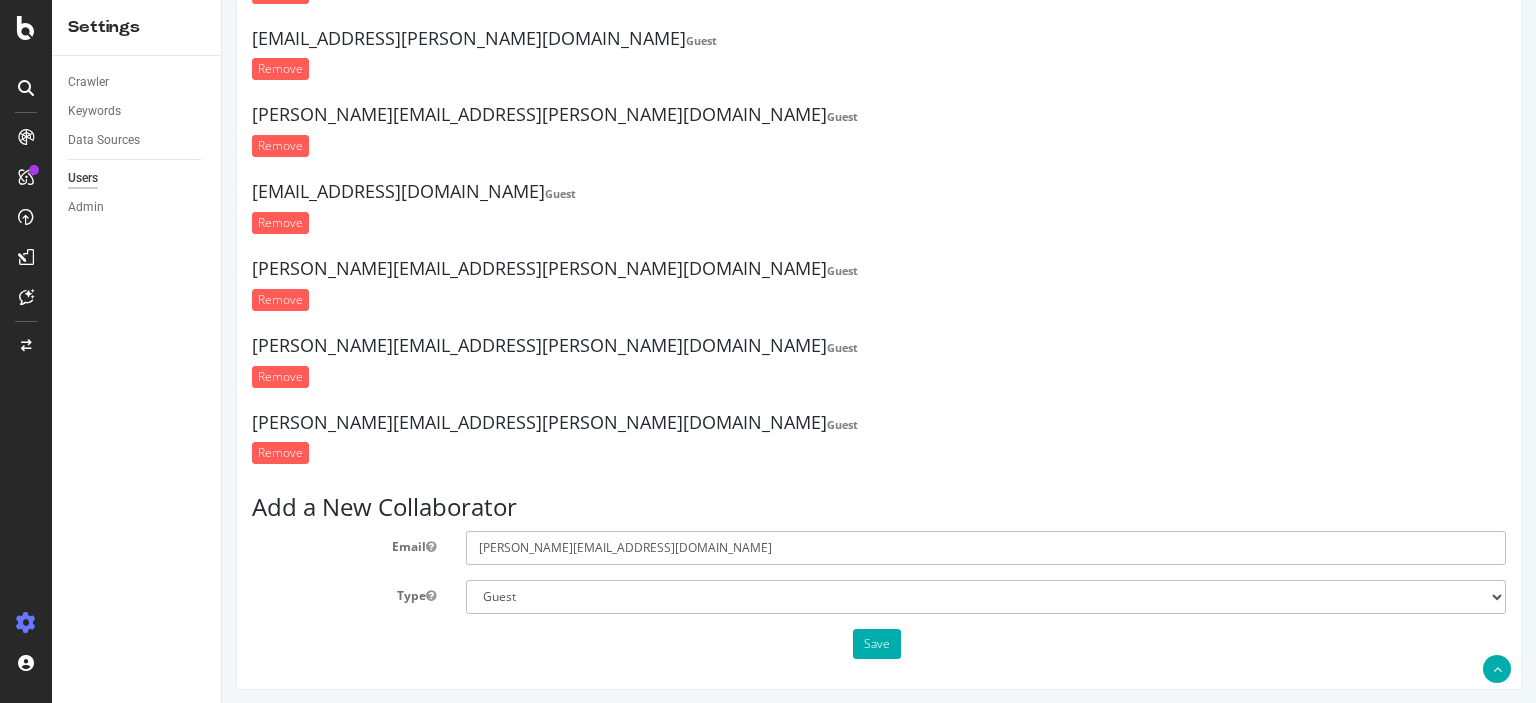type on "[PERSON_NAME][EMAIL_ADDRESS][DOMAIN_NAME]" 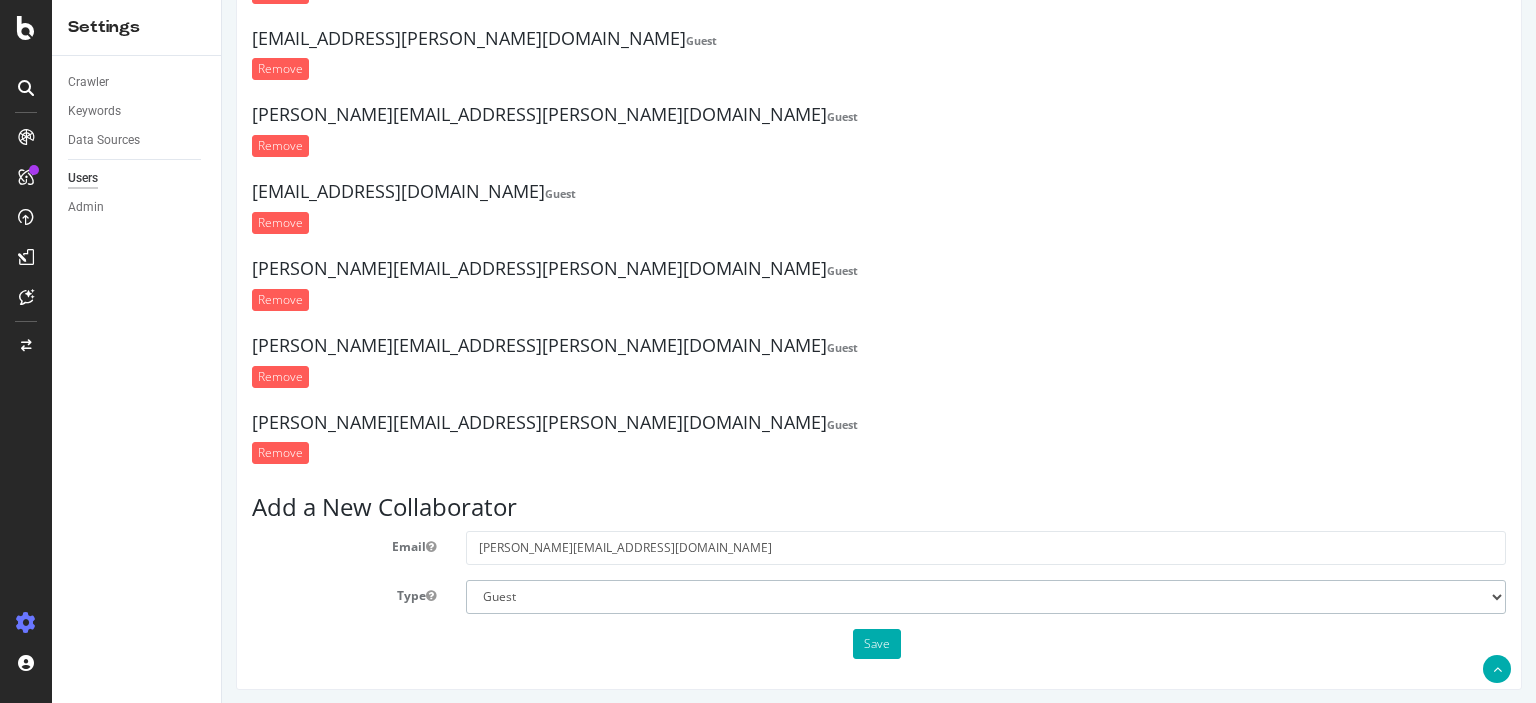 click on "Administrator Guest" at bounding box center (986, 597) 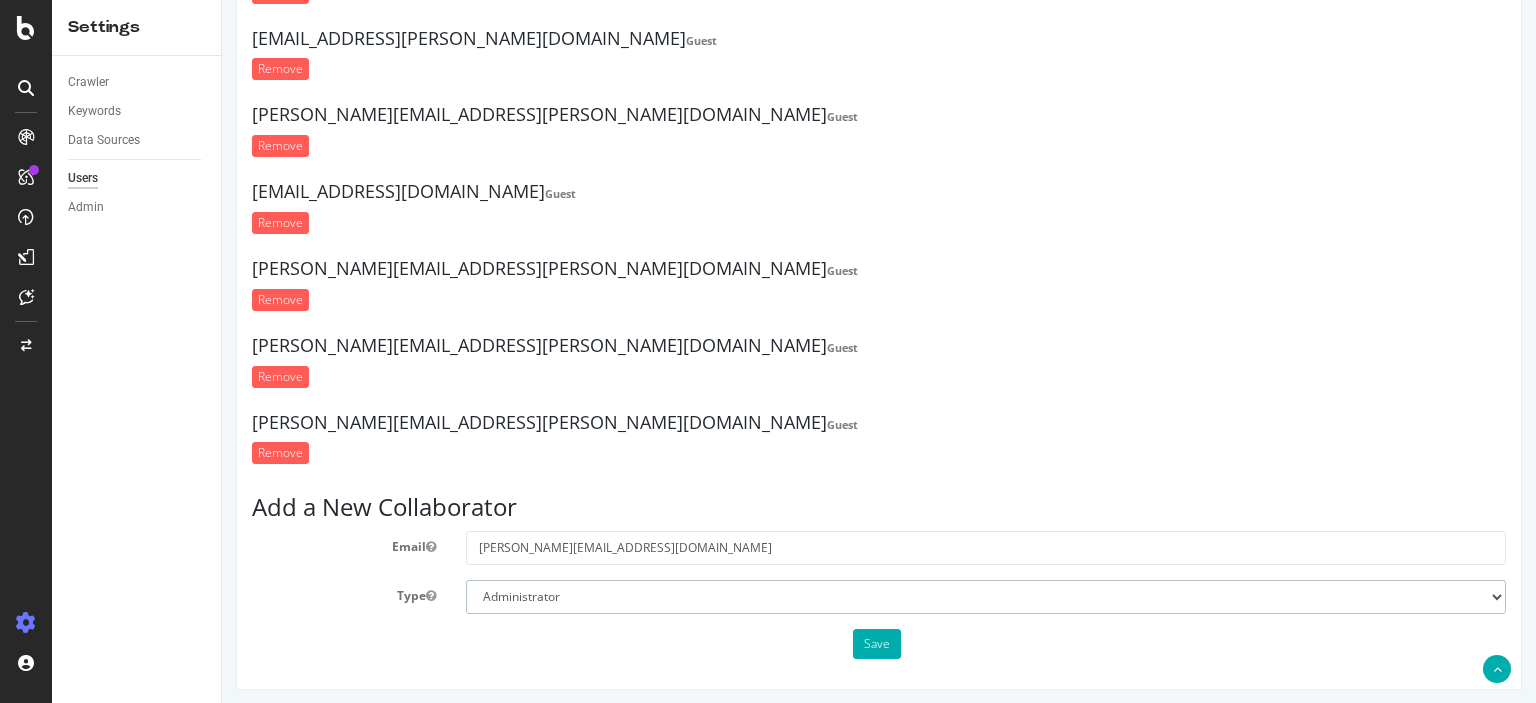 click on "Administrator Guest" at bounding box center [986, 597] 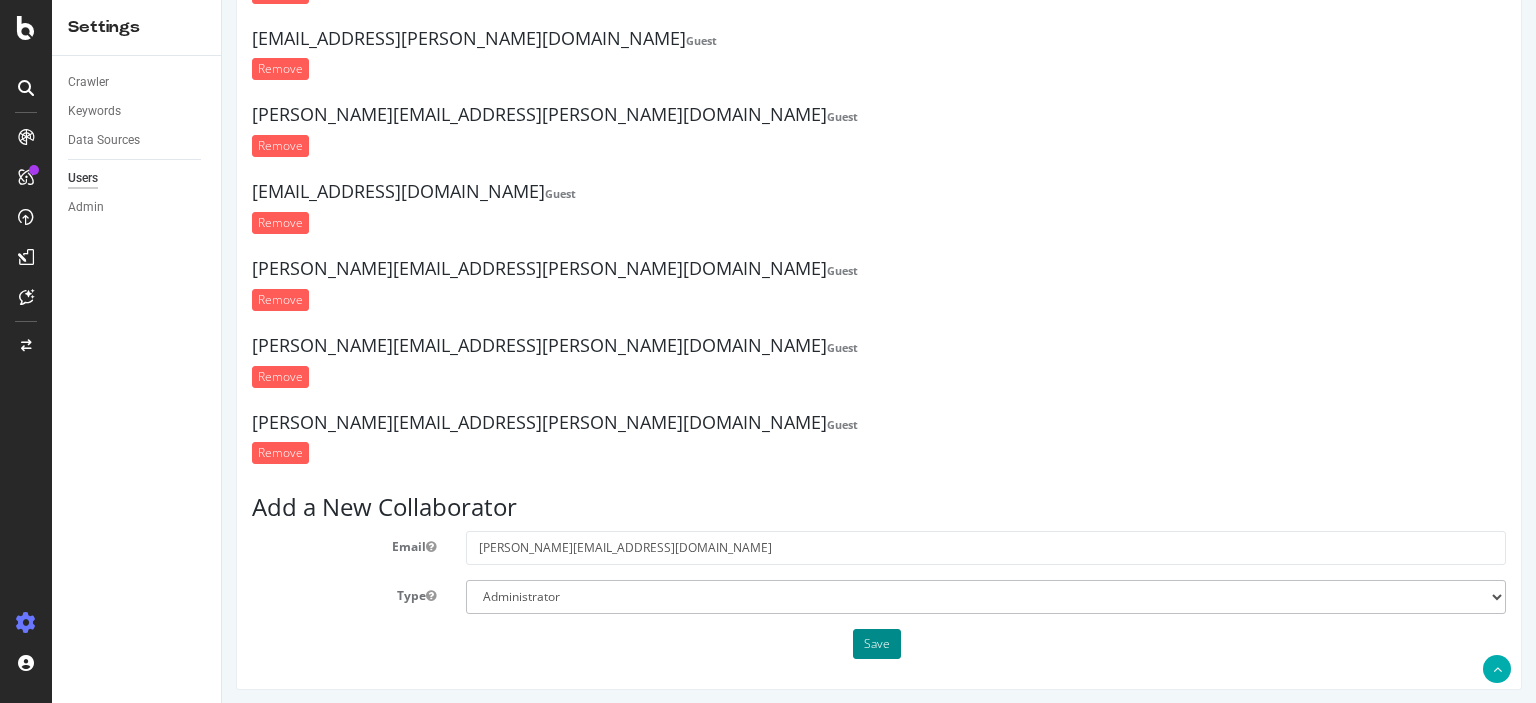 click on "Save" at bounding box center [877, 644] 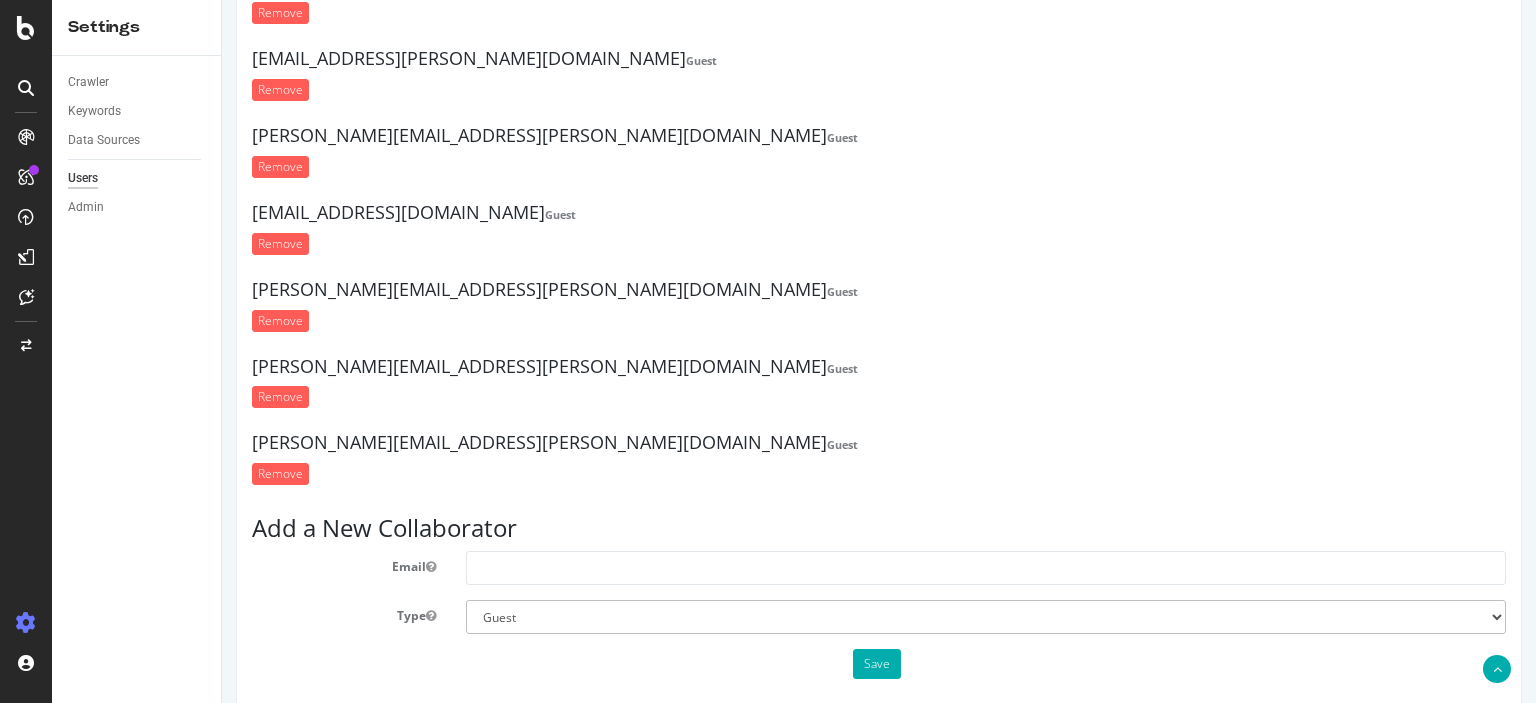 scroll, scrollTop: 758, scrollLeft: 0, axis: vertical 